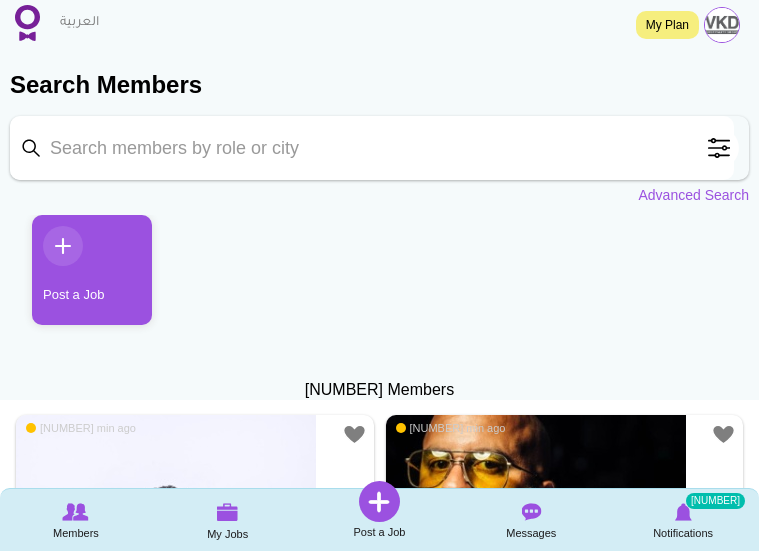 scroll, scrollTop: 0, scrollLeft: 0, axis: both 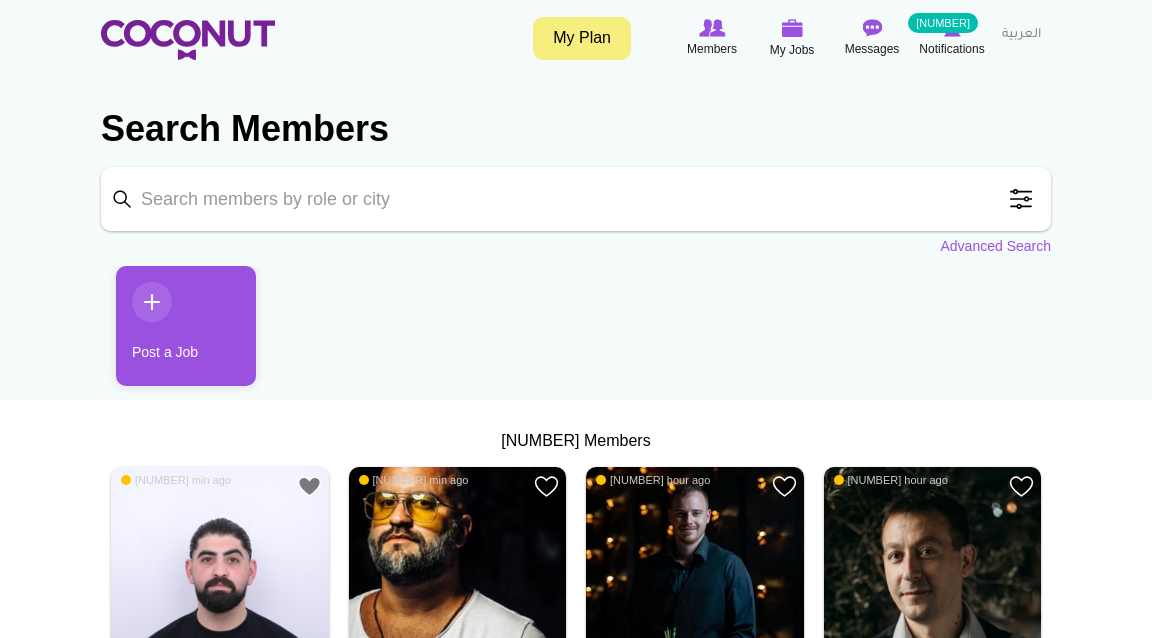 click on "Keyword" at bounding box center [576, 199] 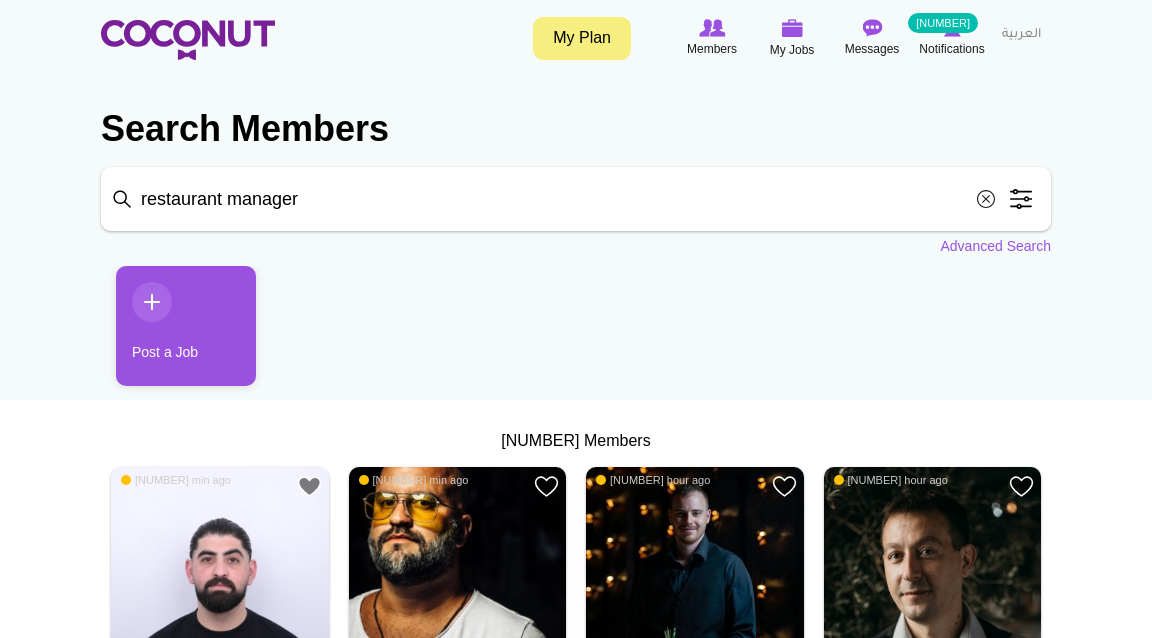 type on "restaurant manager" 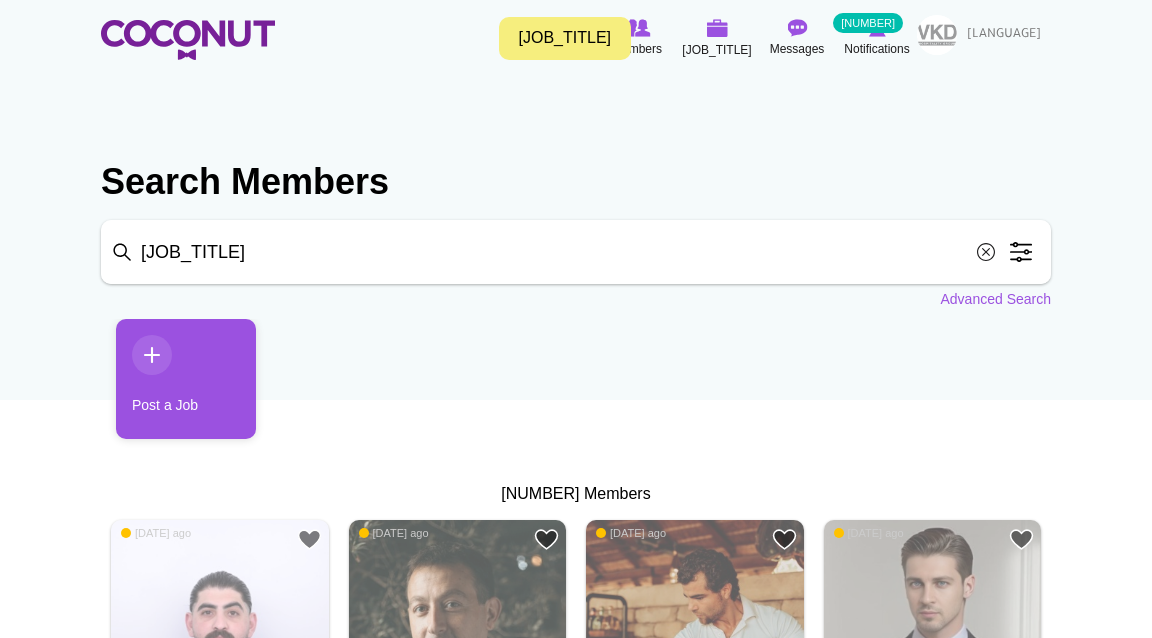 scroll, scrollTop: 0, scrollLeft: 0, axis: both 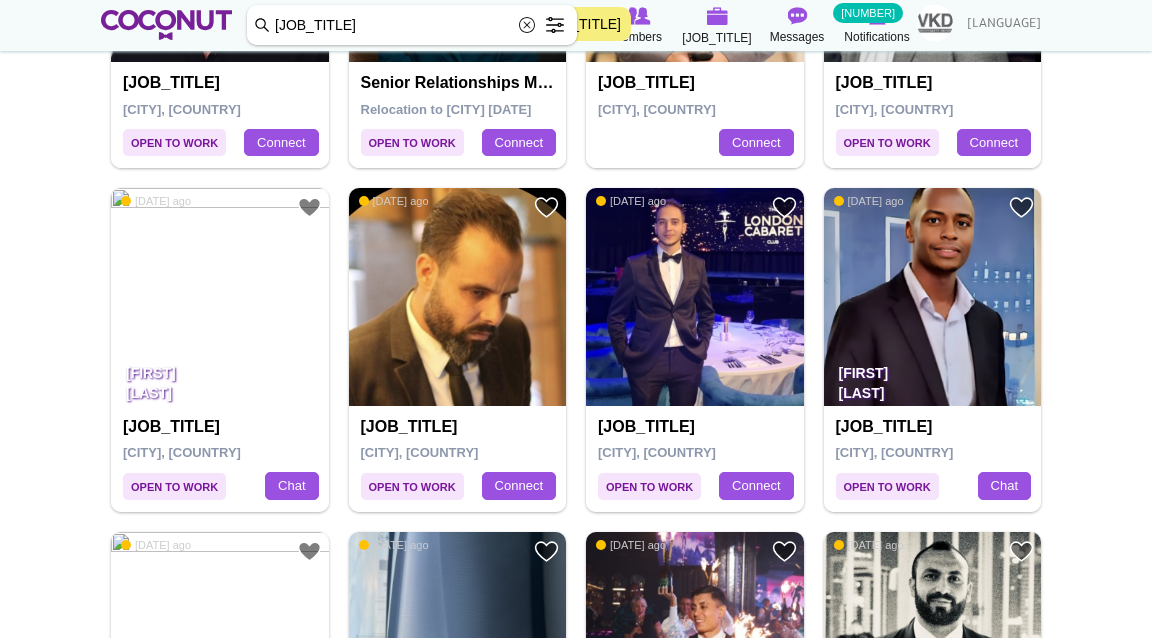 click at bounding box center [220, 297] 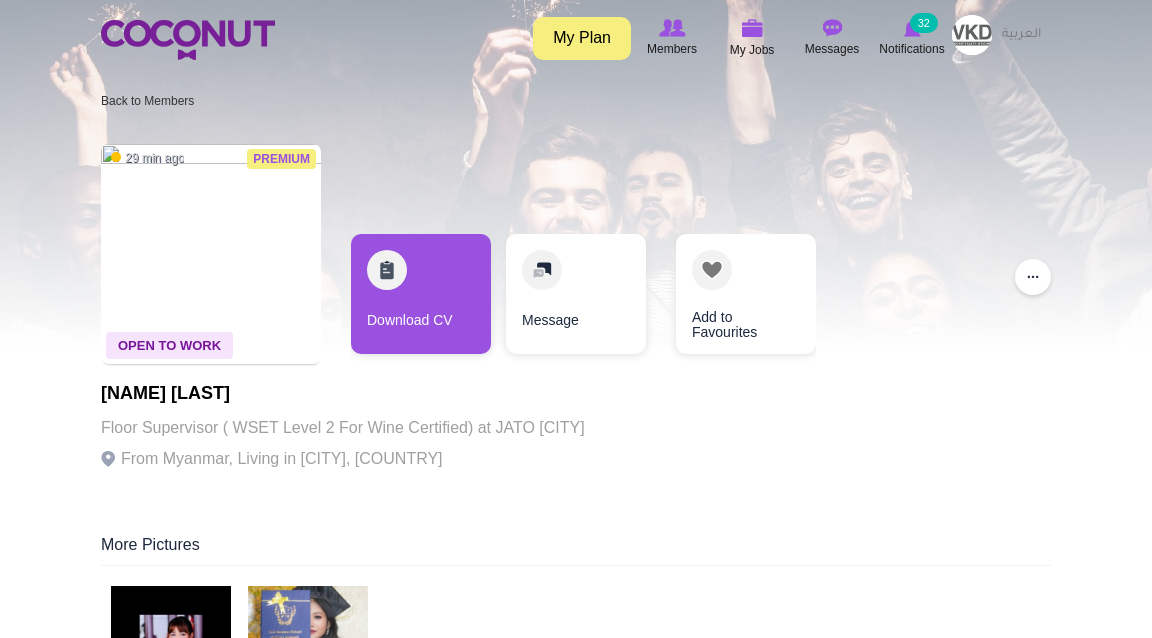 scroll, scrollTop: 0, scrollLeft: 0, axis: both 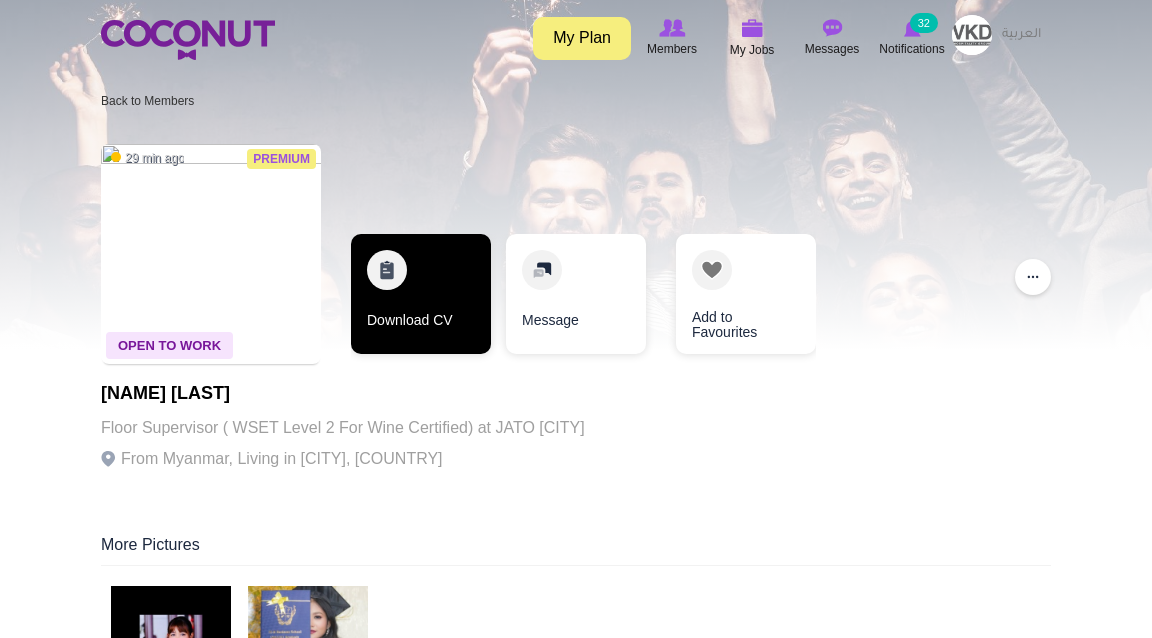 click on "Download CV" at bounding box center (421, 294) 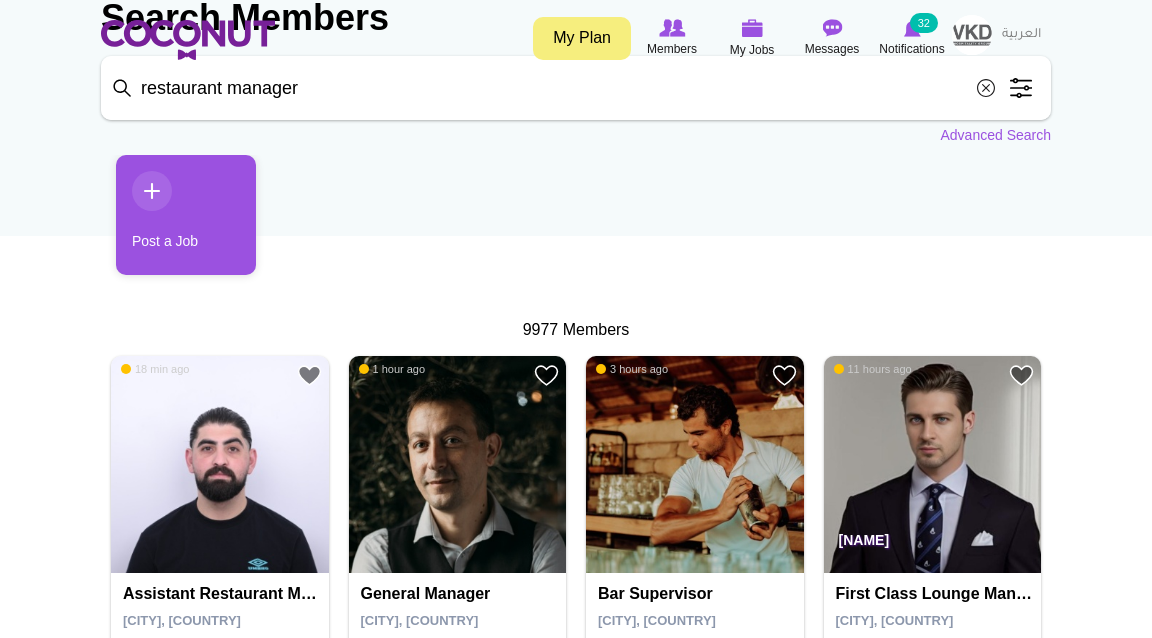 scroll, scrollTop: 0, scrollLeft: 0, axis: both 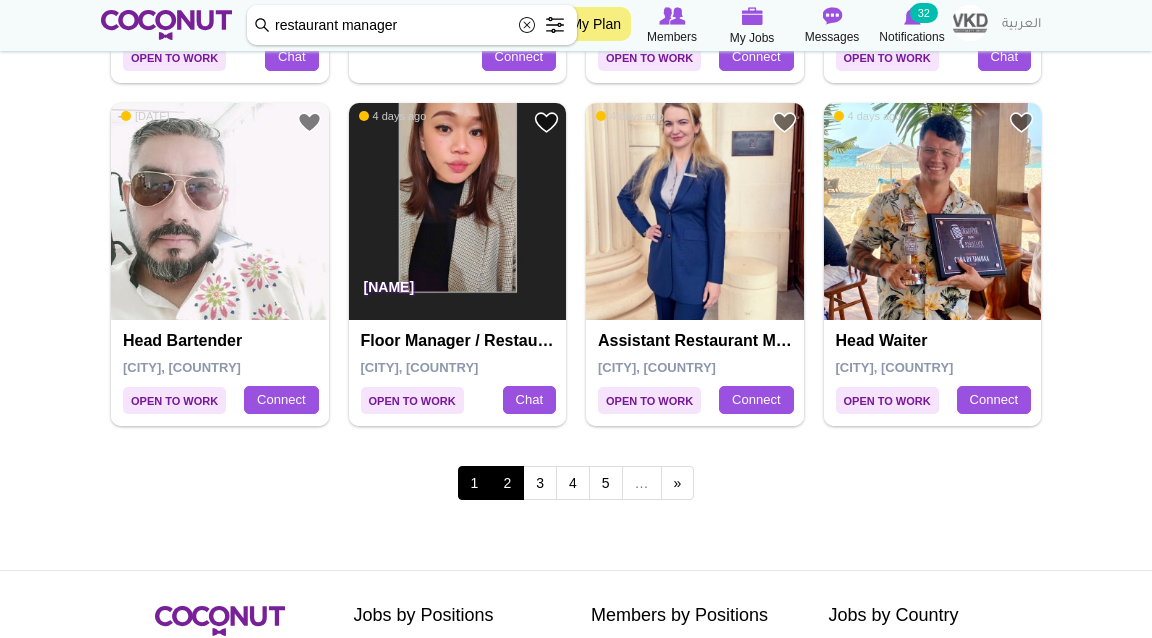 click on "[NUMBER]" at bounding box center [507, 483] 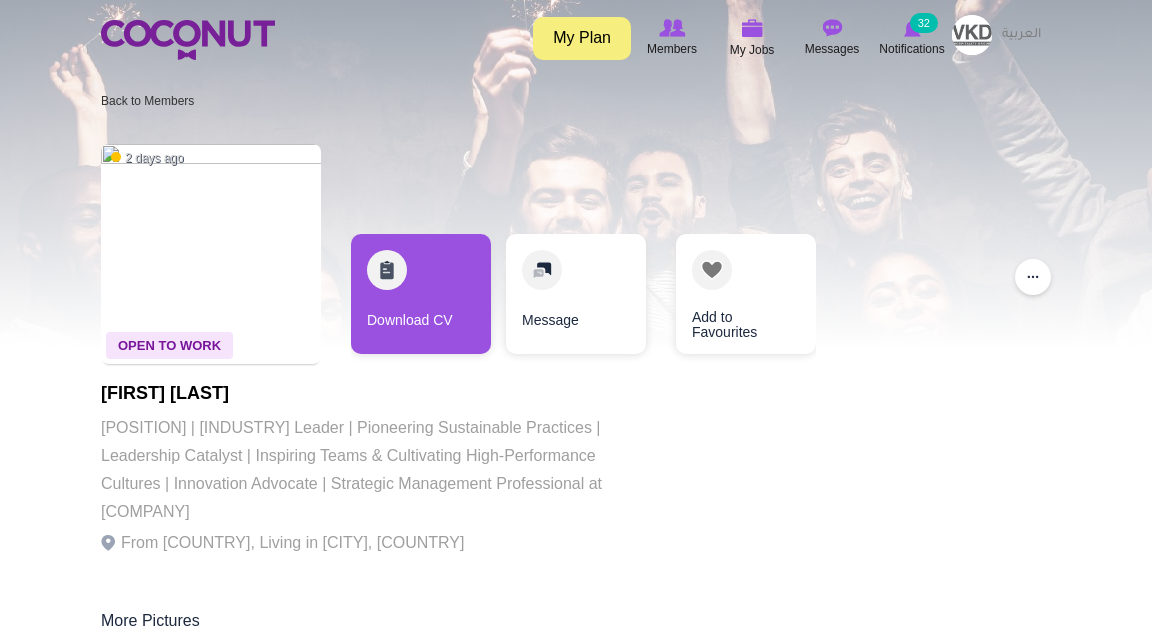 scroll, scrollTop: 0, scrollLeft: 0, axis: both 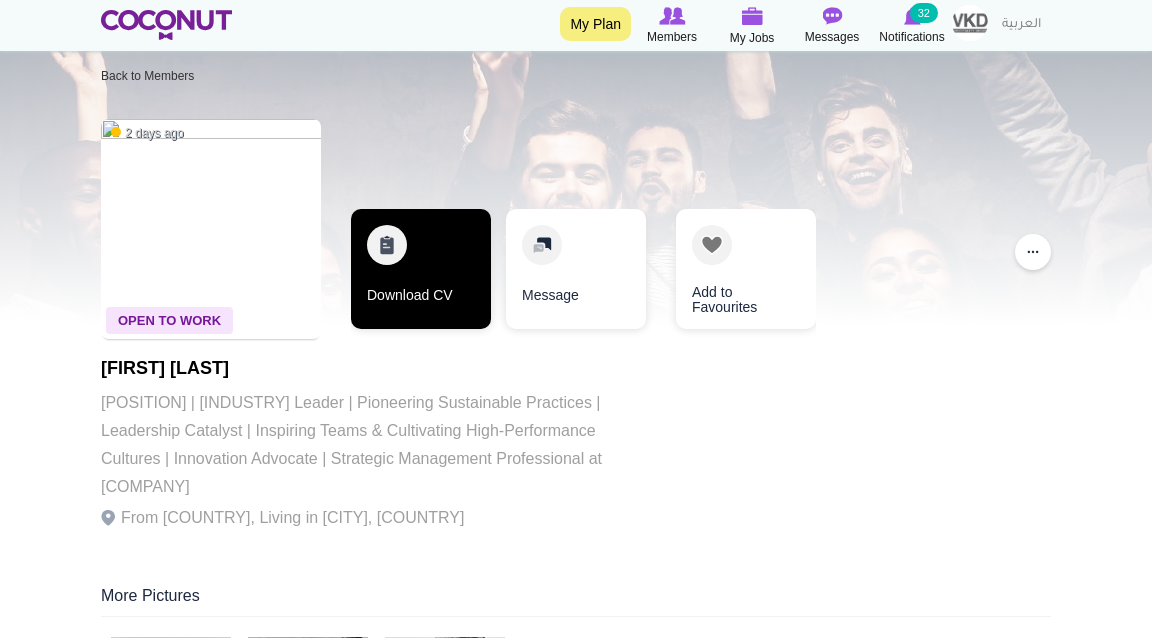 click on "Download CV" at bounding box center (421, 269) 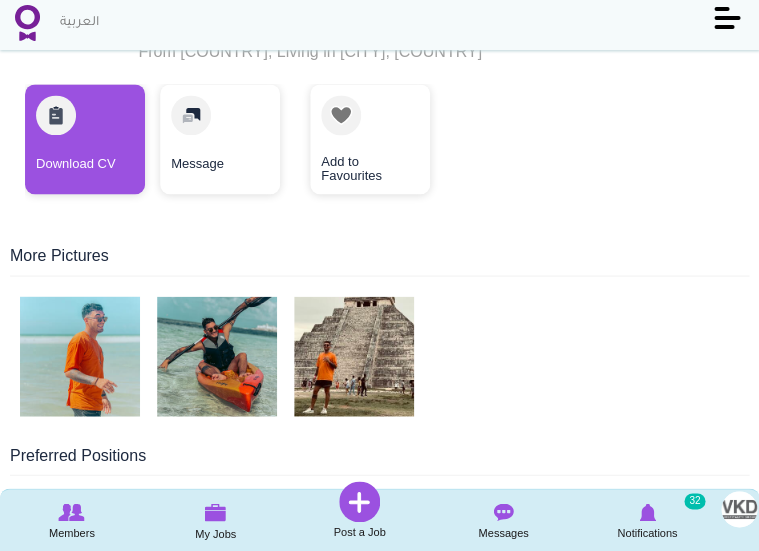 scroll, scrollTop: 448, scrollLeft: 0, axis: vertical 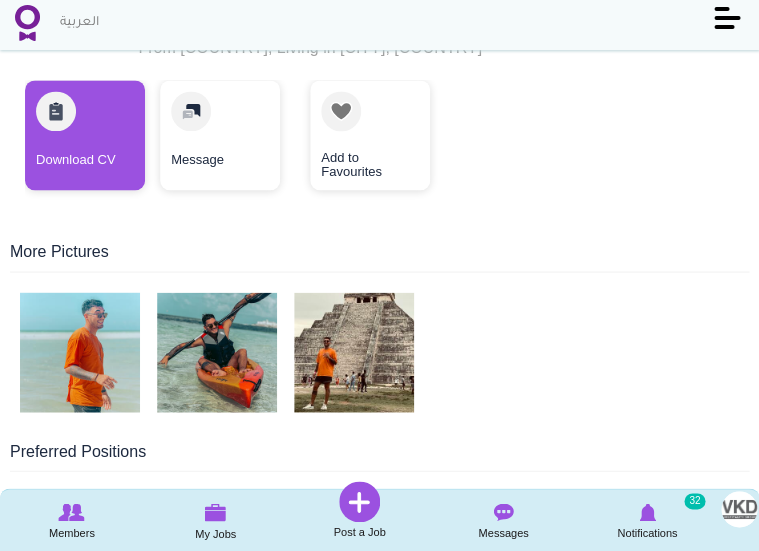 click at bounding box center (80, 352) 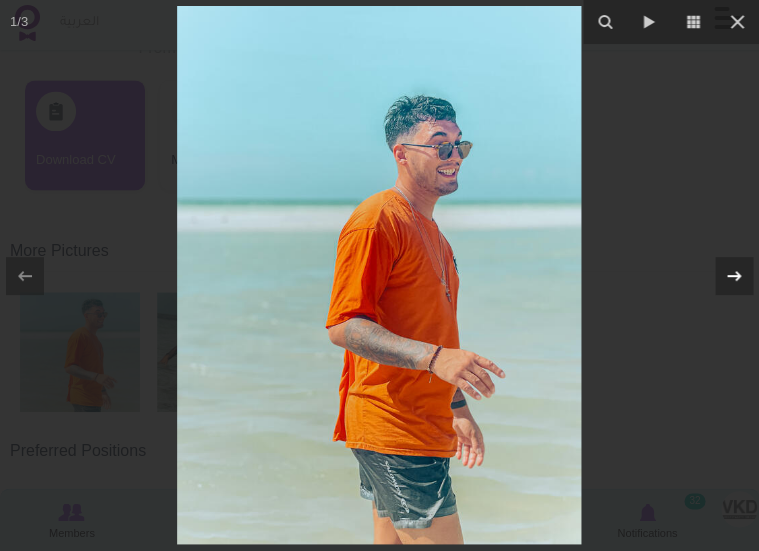 click at bounding box center (734, 276) 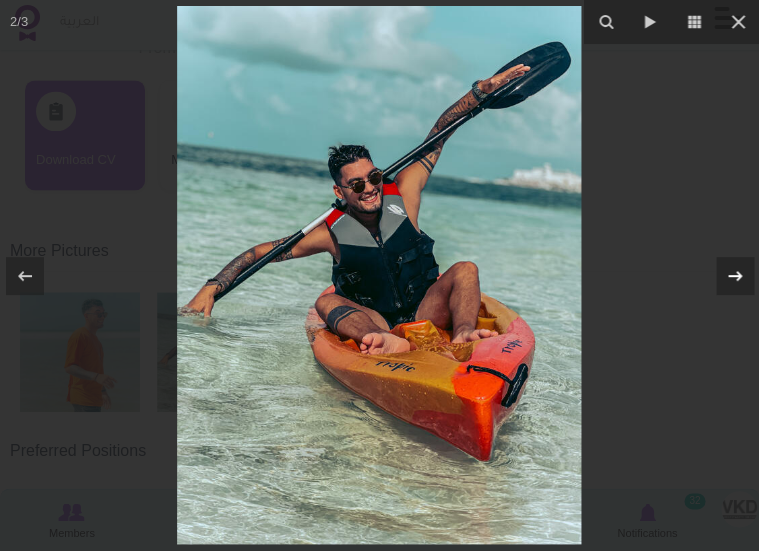 click at bounding box center [735, 276] 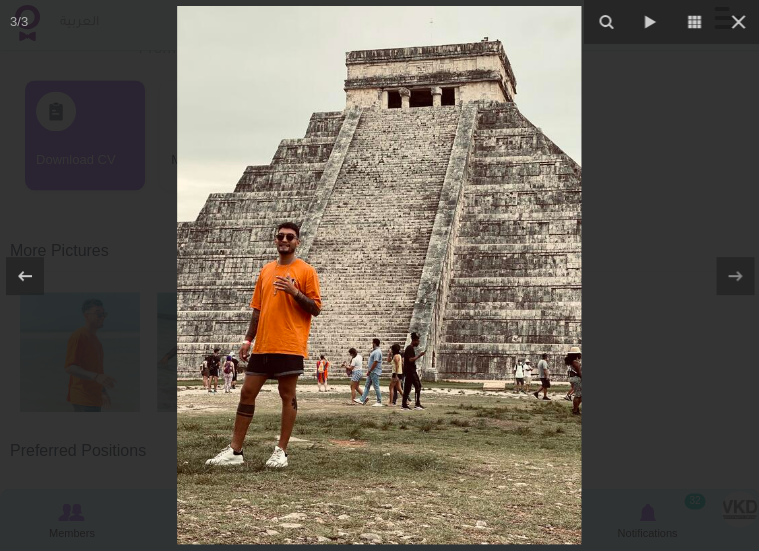 click on "3  /  3" at bounding box center [379, 275] 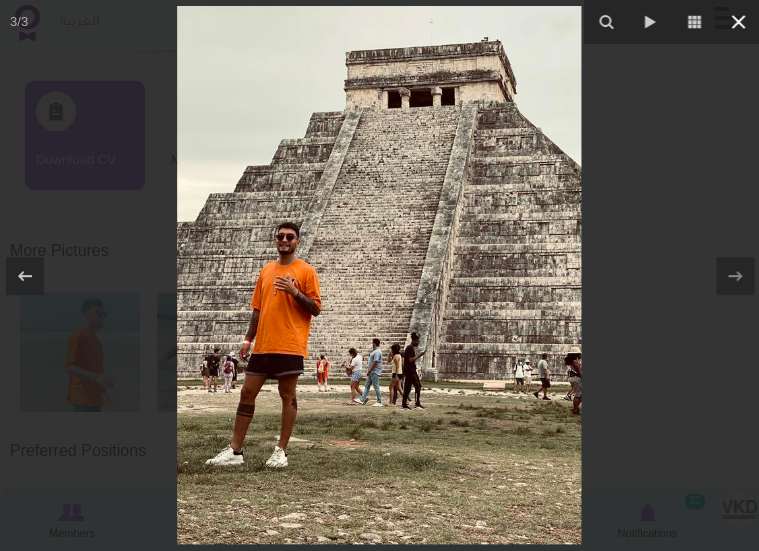click at bounding box center [738, 22] 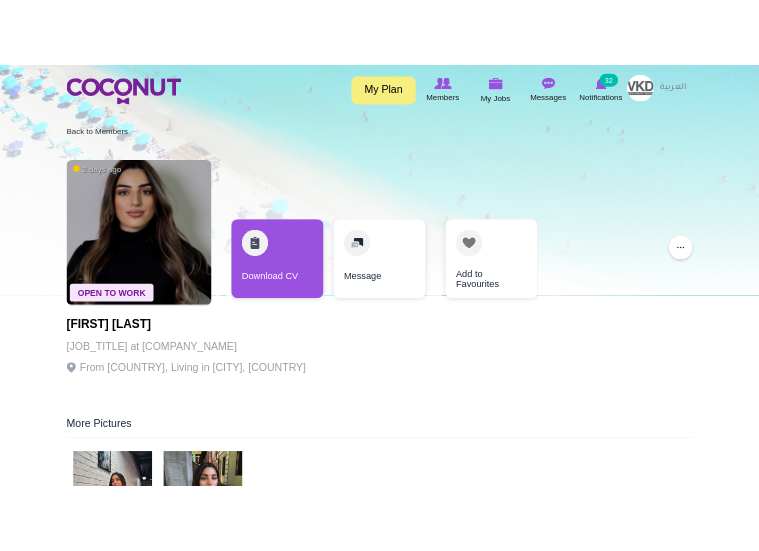 scroll, scrollTop: 0, scrollLeft: 0, axis: both 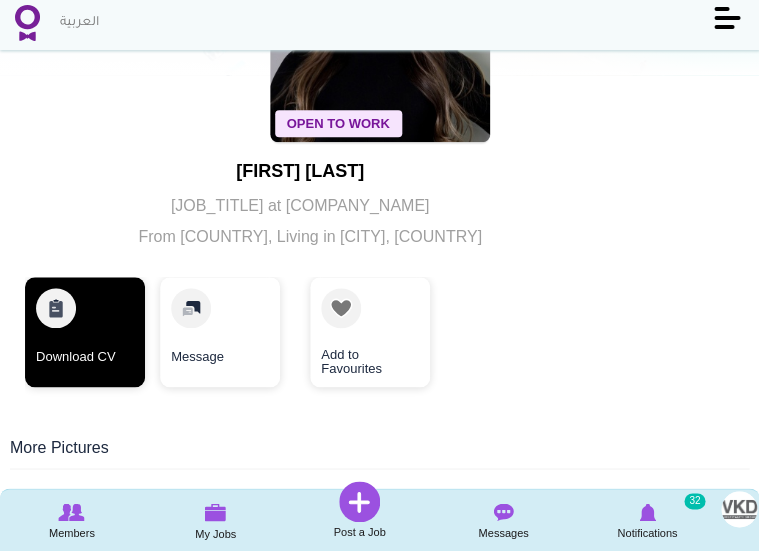 click on "Download CV" at bounding box center [85, 332] 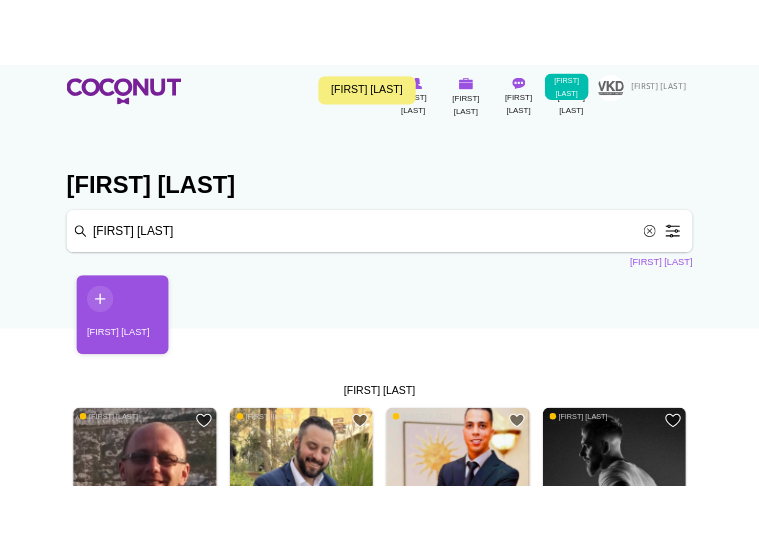 scroll, scrollTop: 0, scrollLeft: 0, axis: both 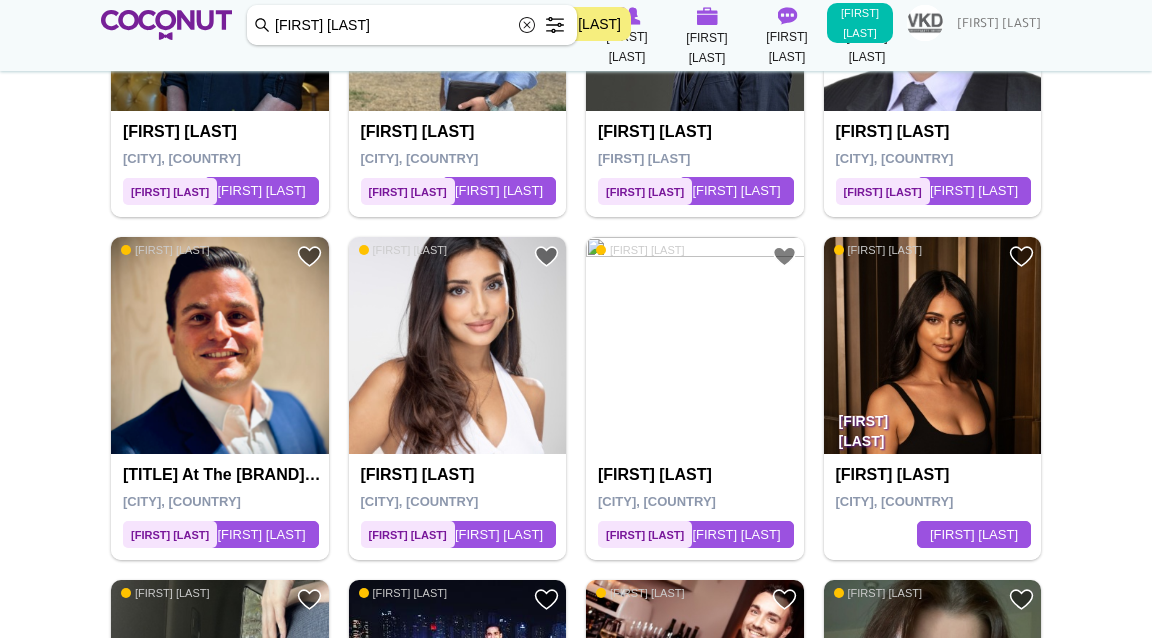 click at bounding box center (458, 346) 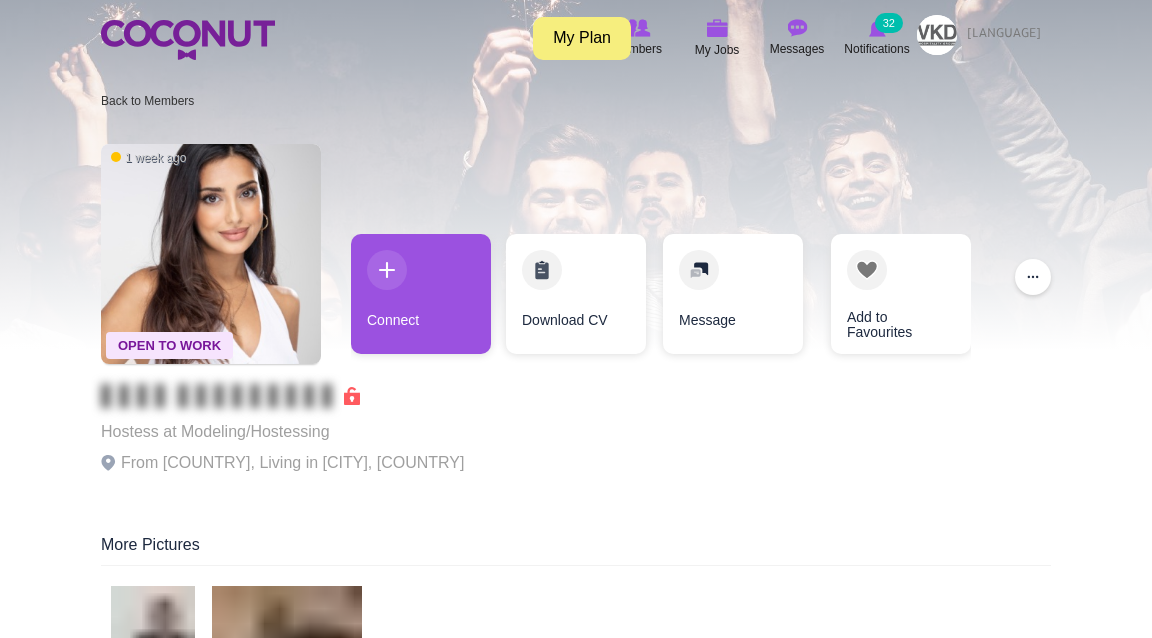 scroll, scrollTop: 0, scrollLeft: 0, axis: both 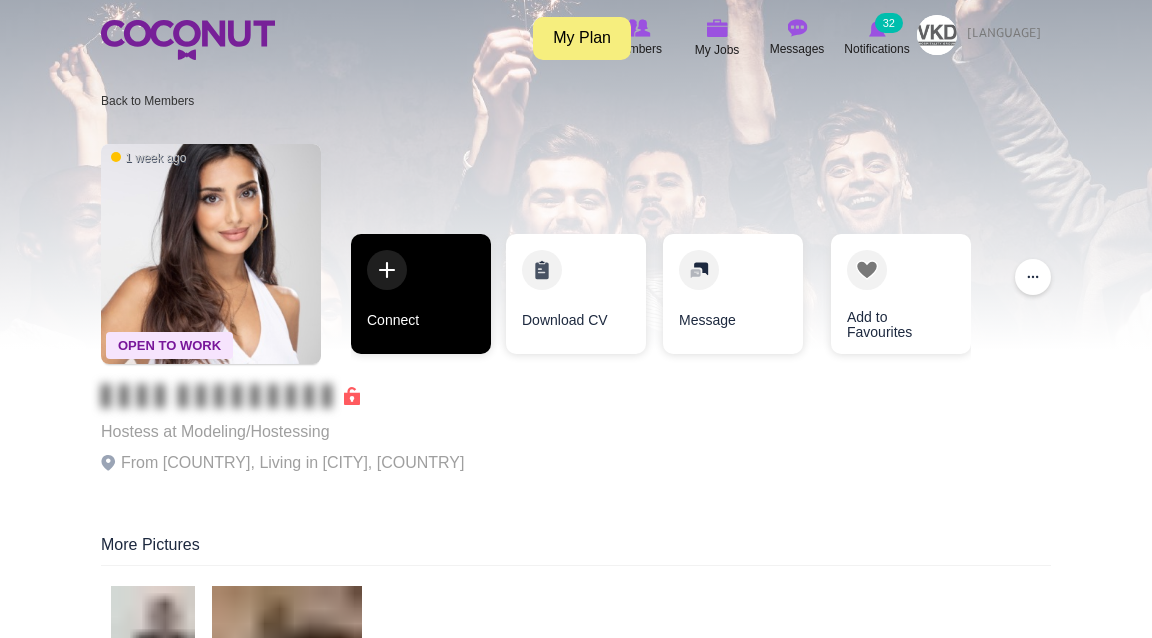 click on "Connect" at bounding box center (421, 294) 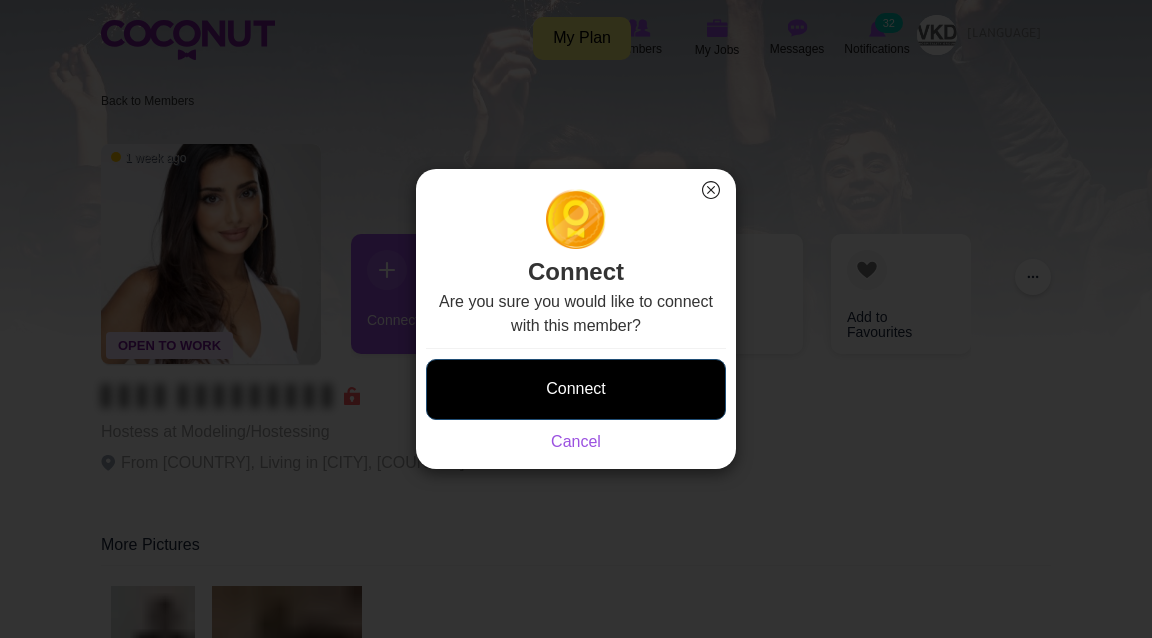 click on "Connect" at bounding box center (576, 389) 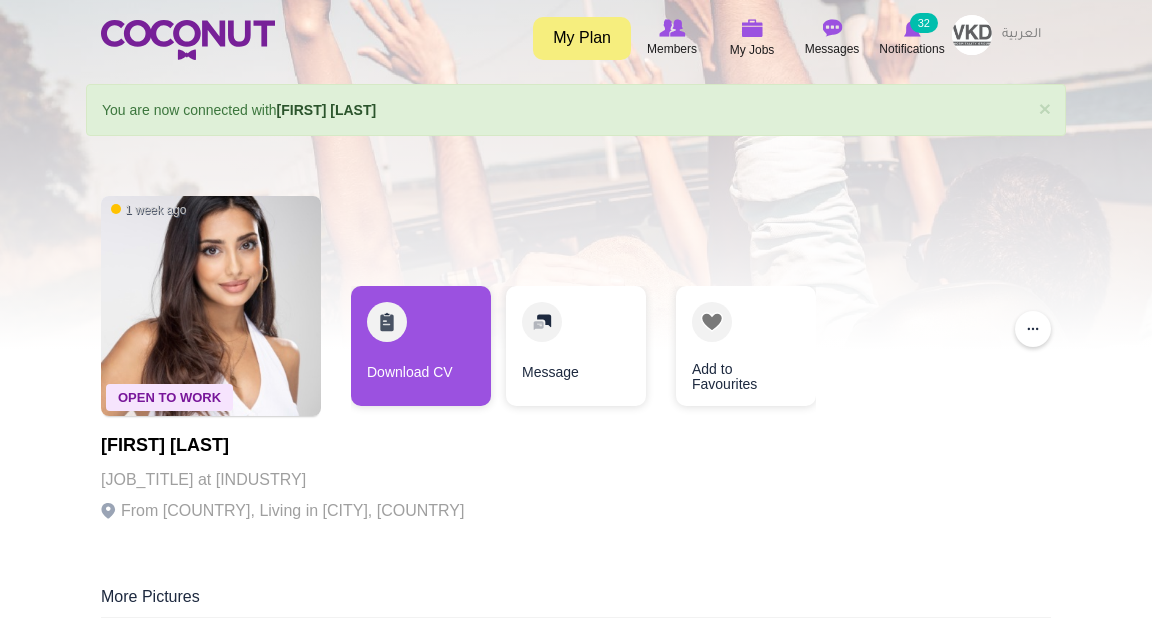 scroll, scrollTop: 0, scrollLeft: 0, axis: both 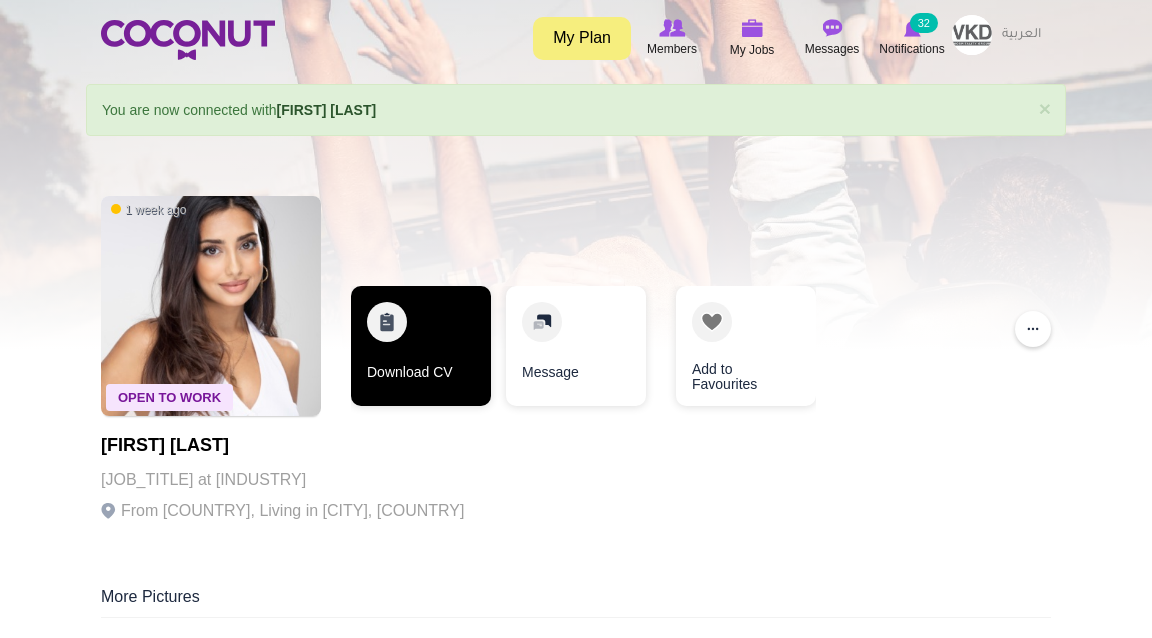 click on "Download CV" at bounding box center [421, 346] 